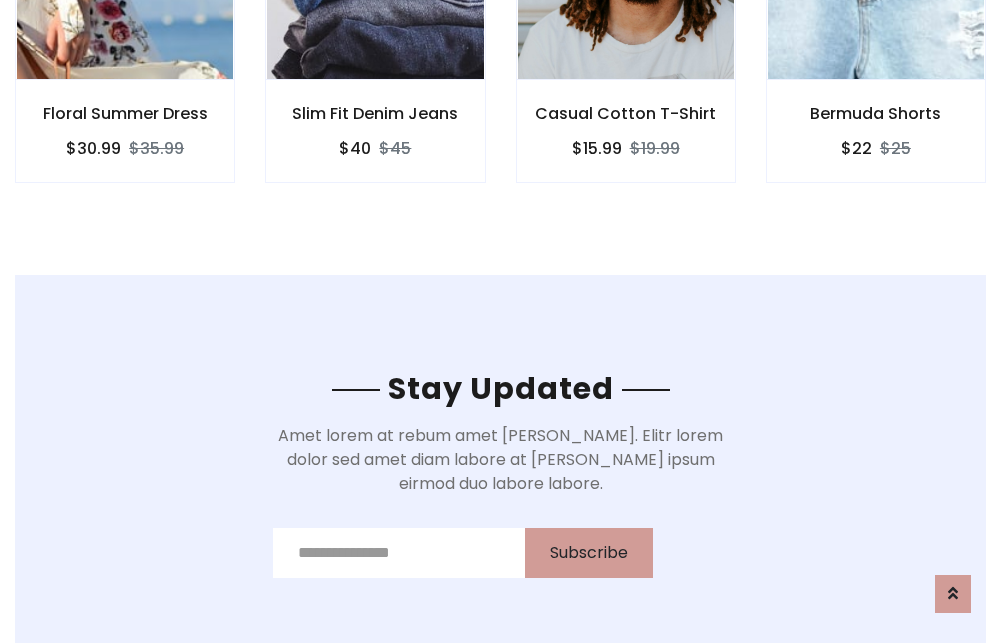 scroll, scrollTop: 3012, scrollLeft: 0, axis: vertical 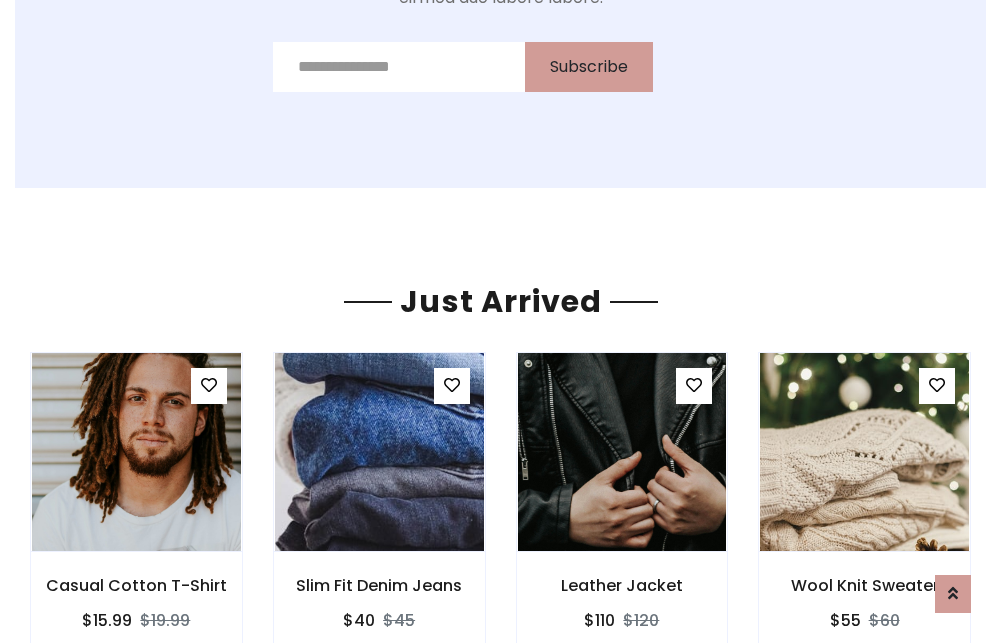 click on "Casual Cotton T-Shirt
$15.99
$19.99" at bounding box center (626, -441) 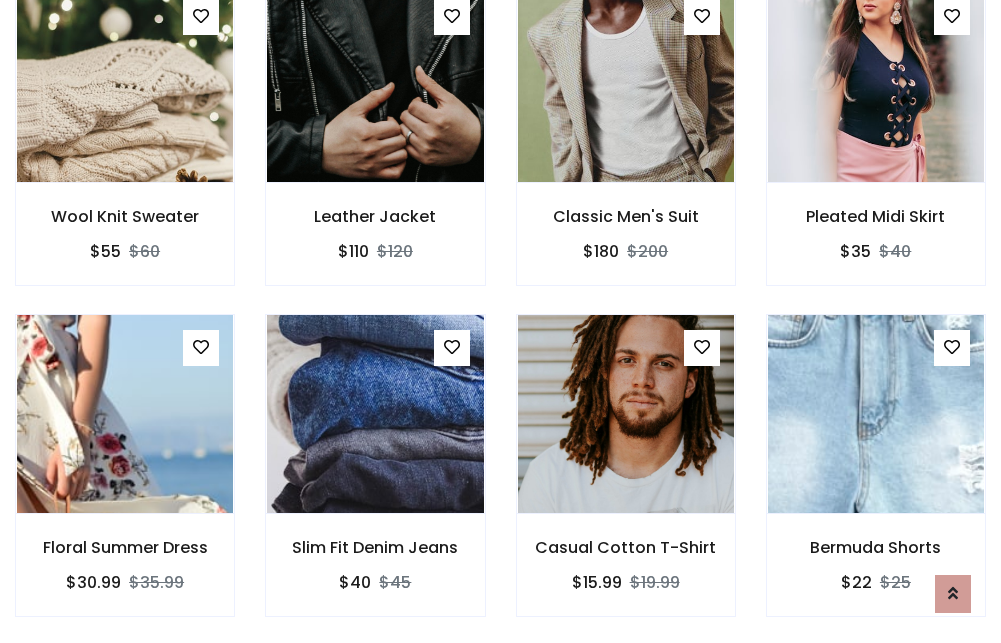 click on "Casual Cotton T-Shirt
$15.99
$19.99" at bounding box center [626, 479] 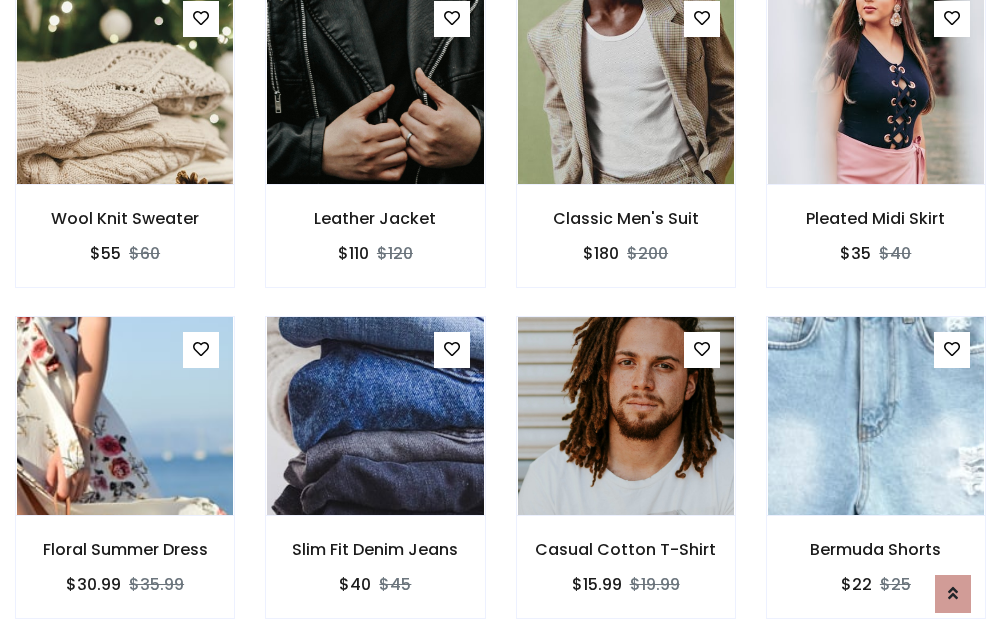 click on "Casual Cotton T-Shirt
$15.99
$19.99" at bounding box center (626, 481) 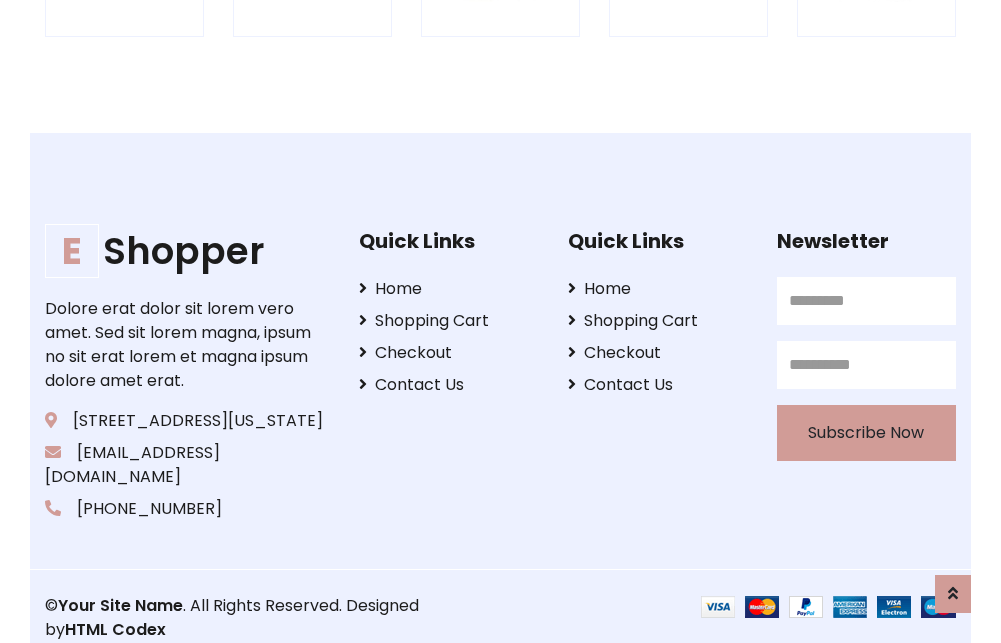 scroll, scrollTop: 3807, scrollLeft: 0, axis: vertical 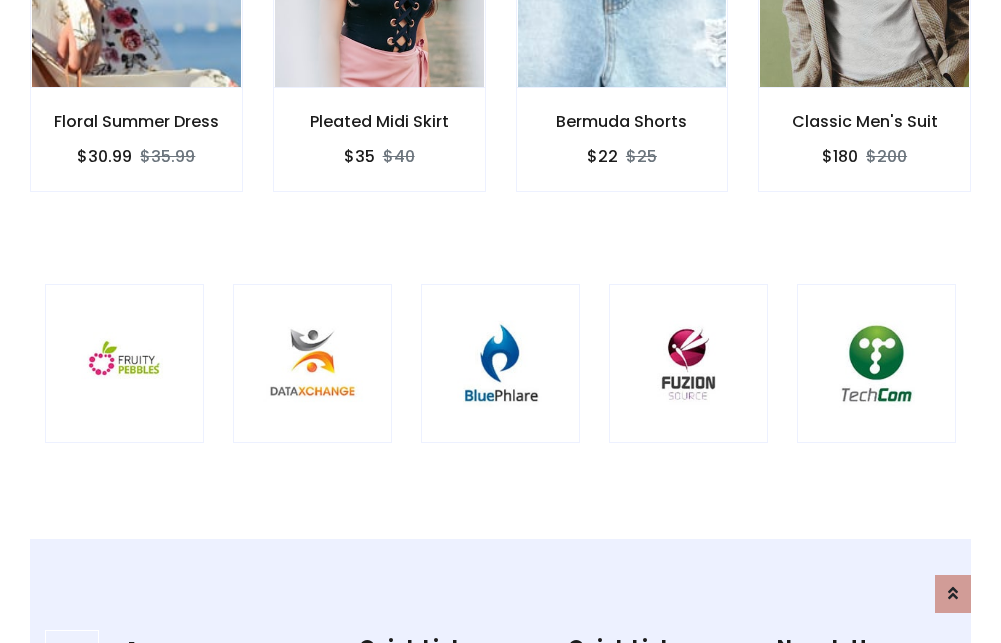 click at bounding box center (500, 363) 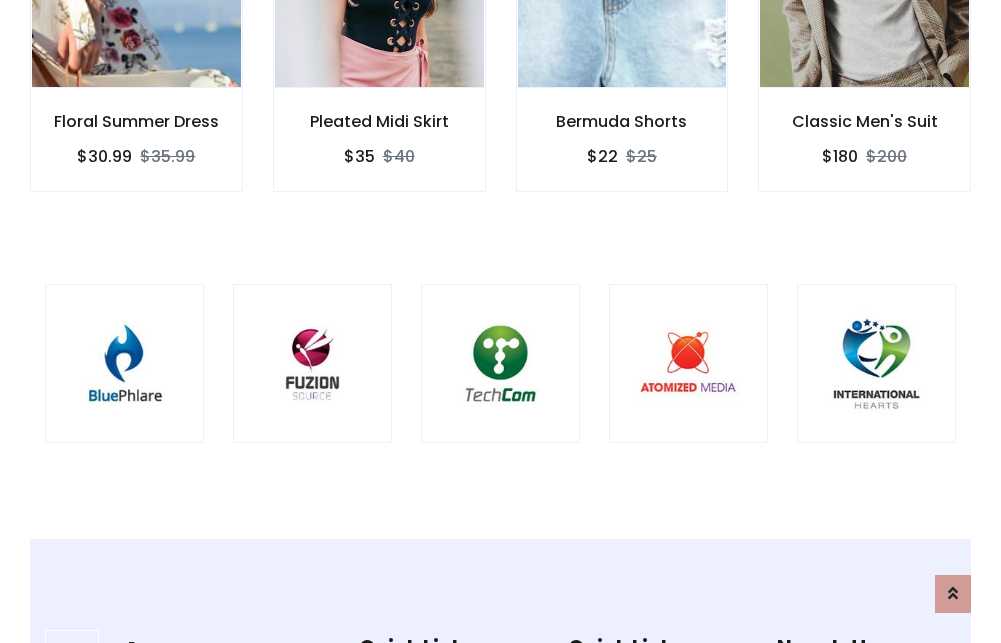 click at bounding box center [500, 363] 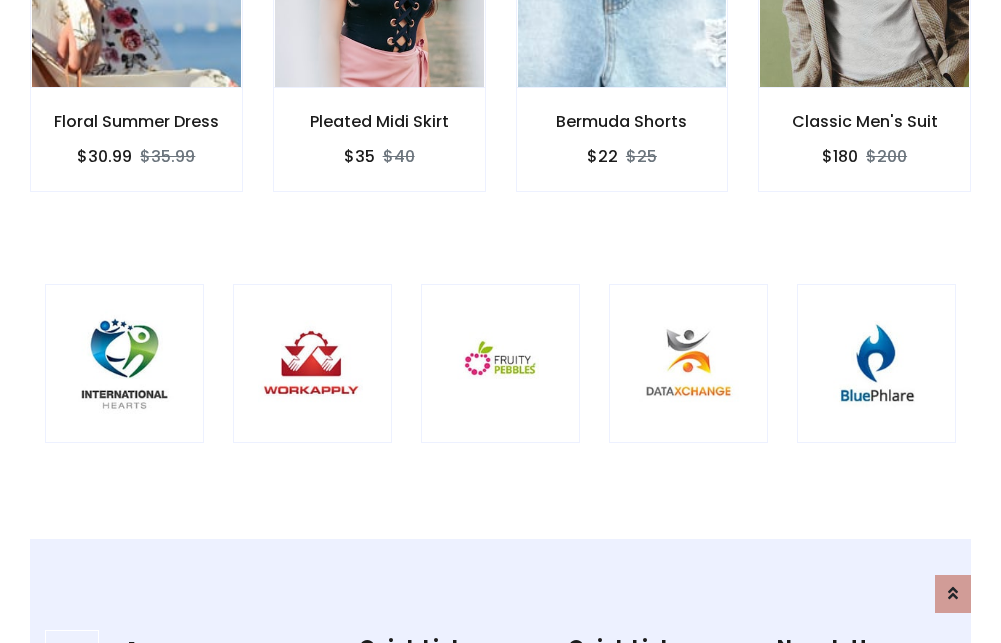scroll, scrollTop: 0, scrollLeft: 0, axis: both 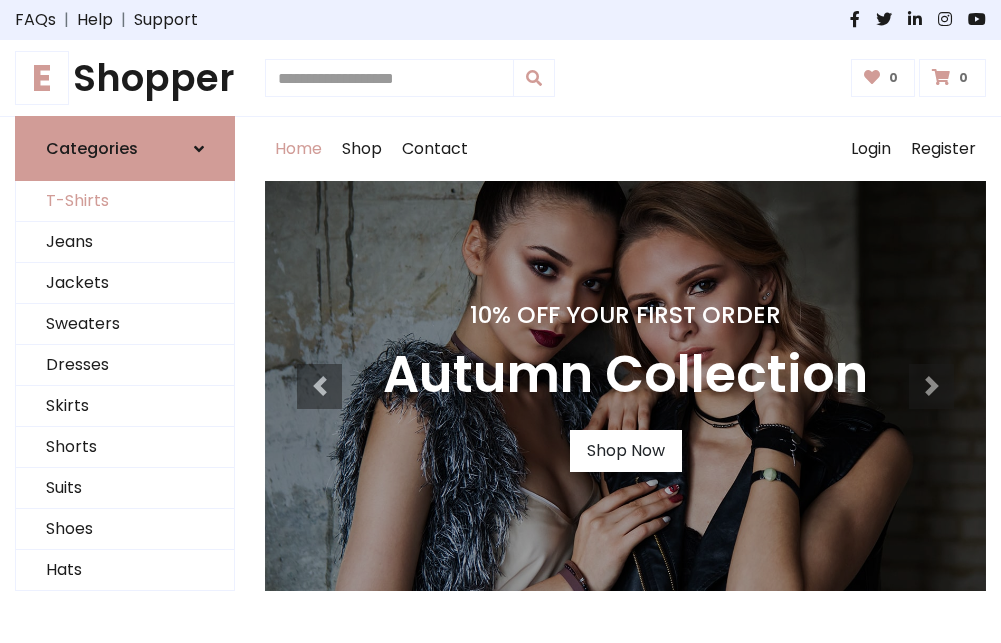 click on "T-Shirts" at bounding box center (125, 201) 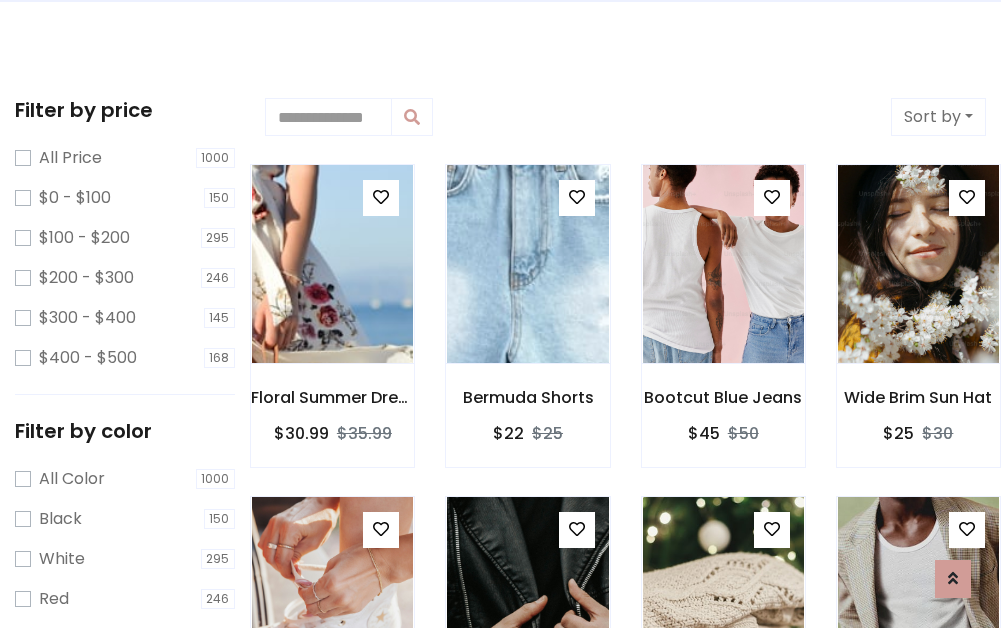 scroll, scrollTop: 0, scrollLeft: 0, axis: both 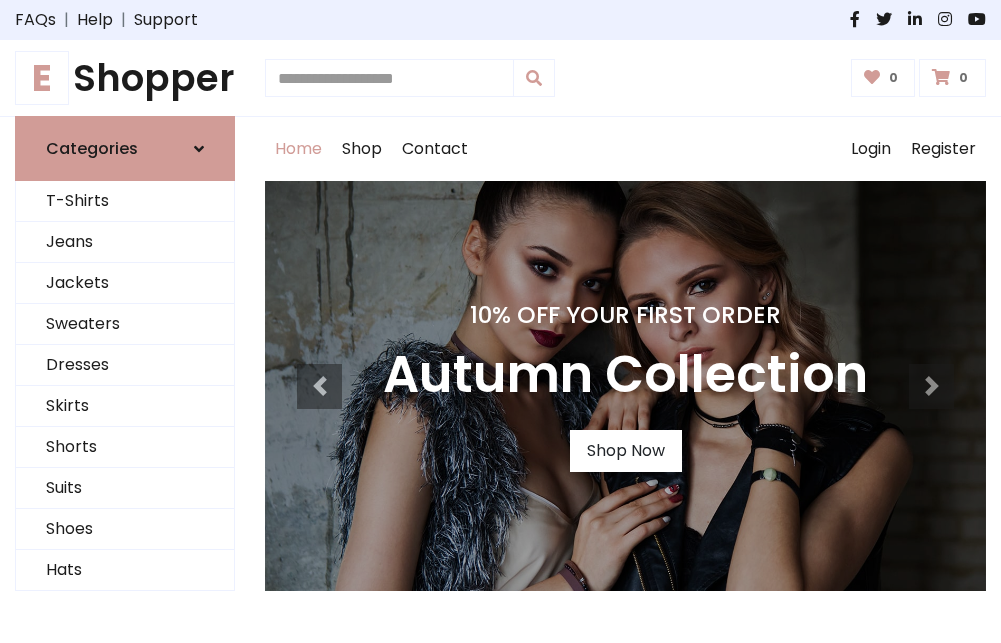 click on "E Shopper" at bounding box center [125, 78] 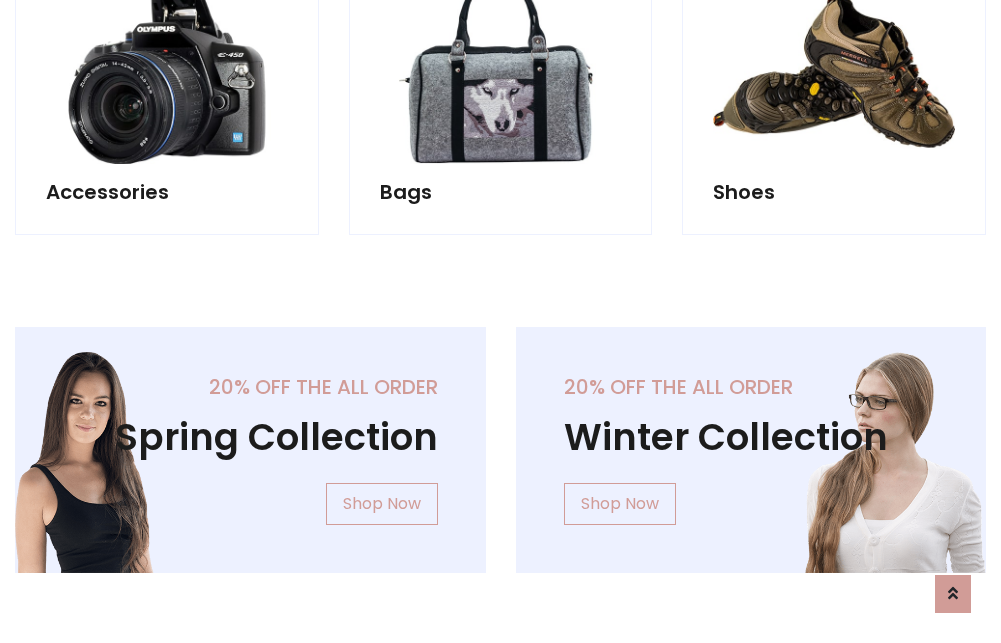 scroll, scrollTop: 1943, scrollLeft: 0, axis: vertical 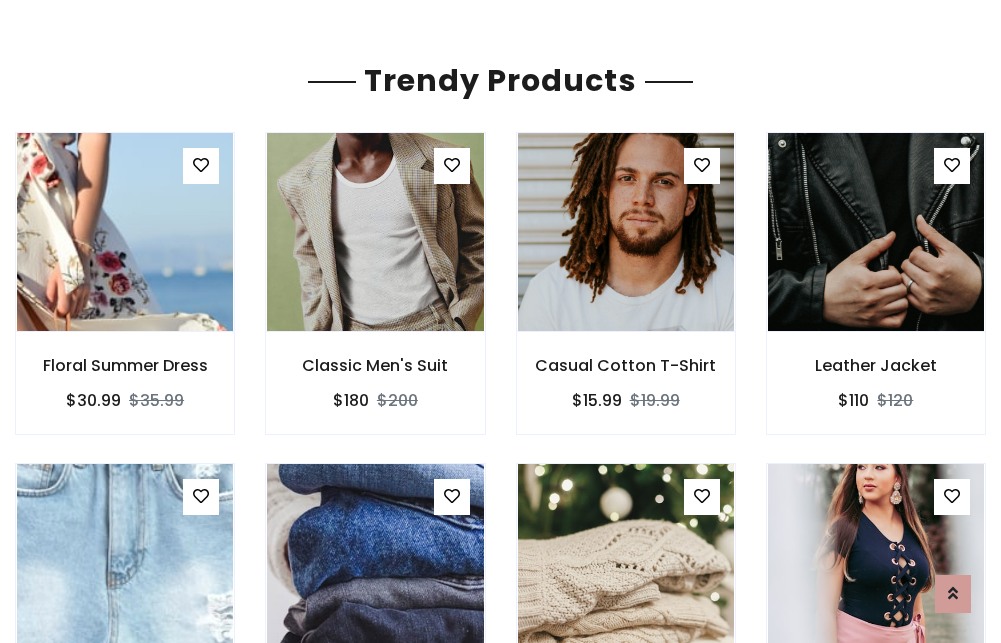 click on "Shop" at bounding box center [362, -1794] 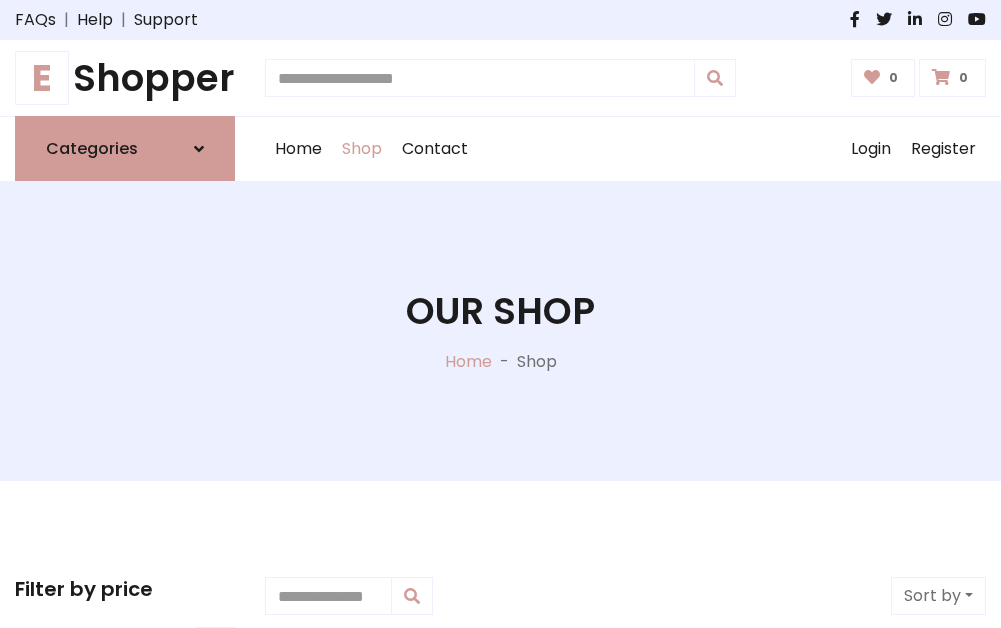 scroll, scrollTop: 0, scrollLeft: 0, axis: both 